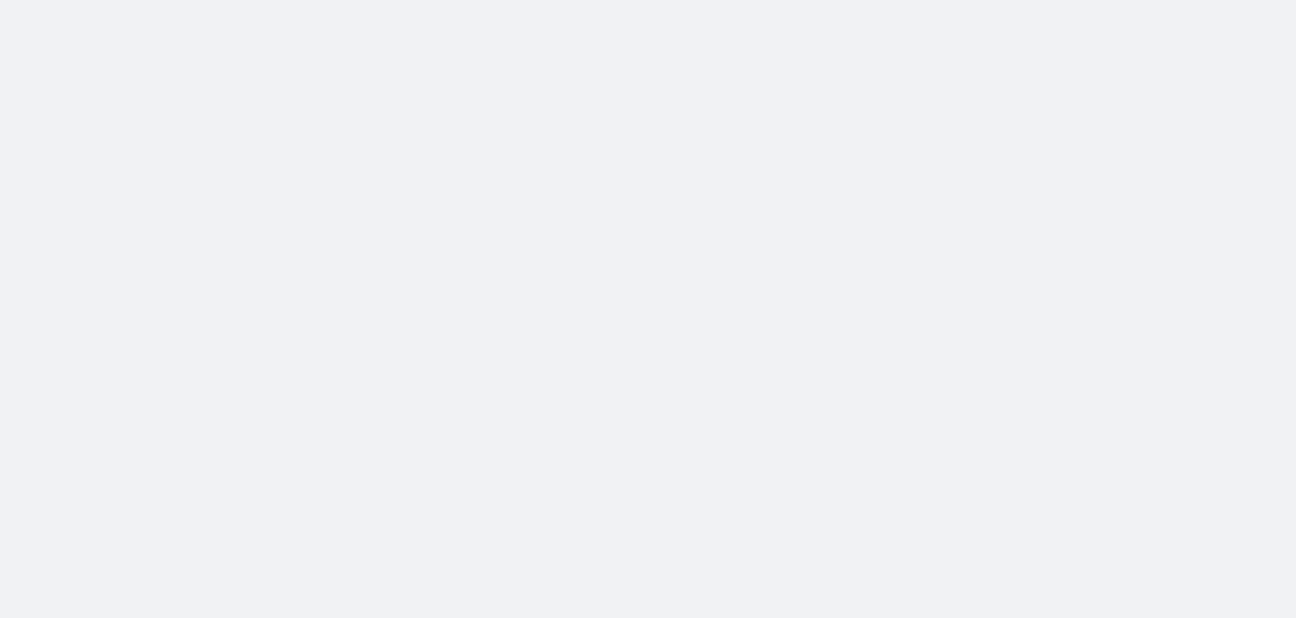 scroll, scrollTop: 0, scrollLeft: 0, axis: both 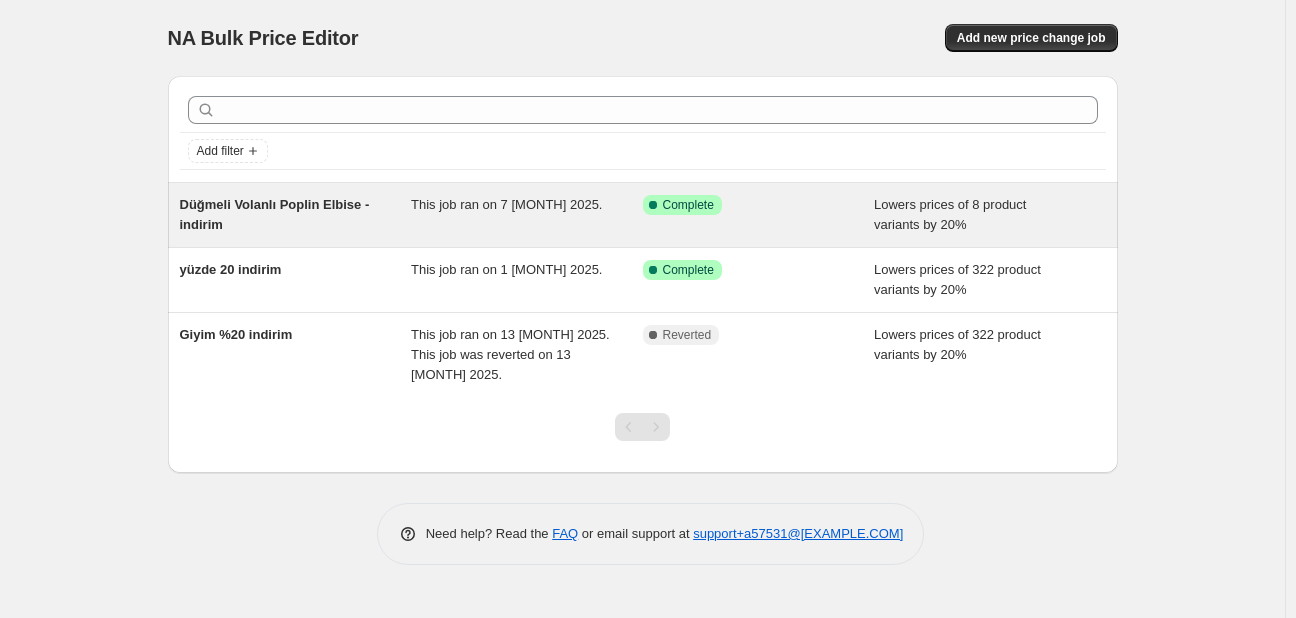 click on "This job ran on 7 [MONTH] 2025." at bounding box center (506, 204) 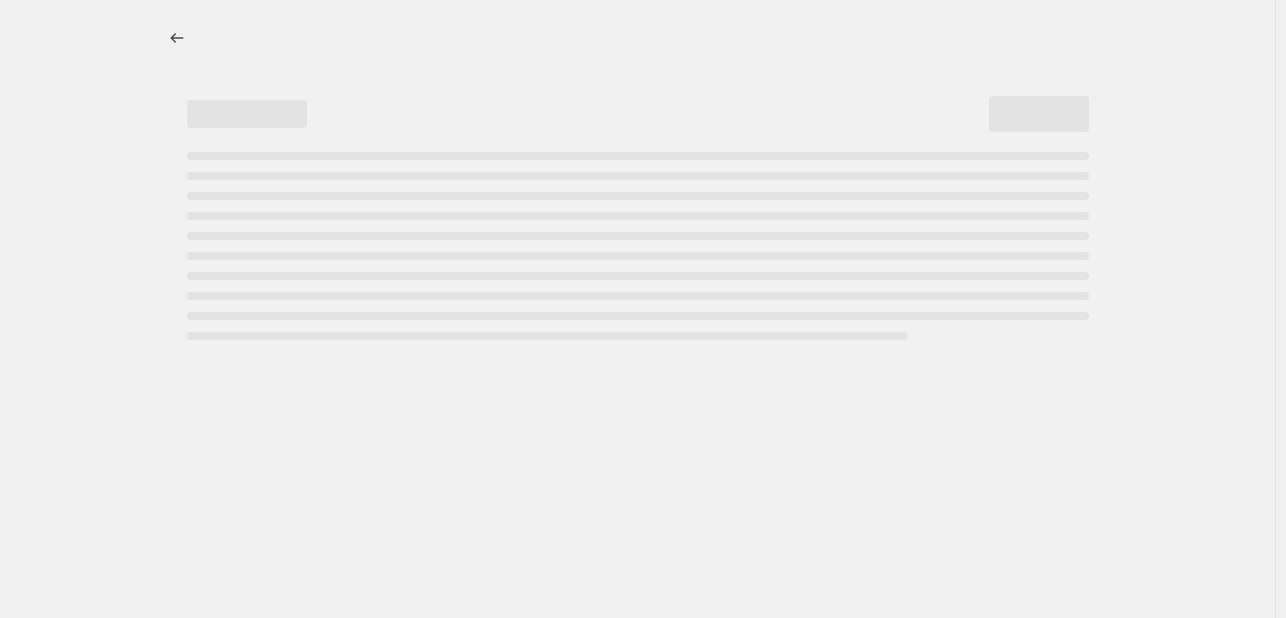 select on "percentage" 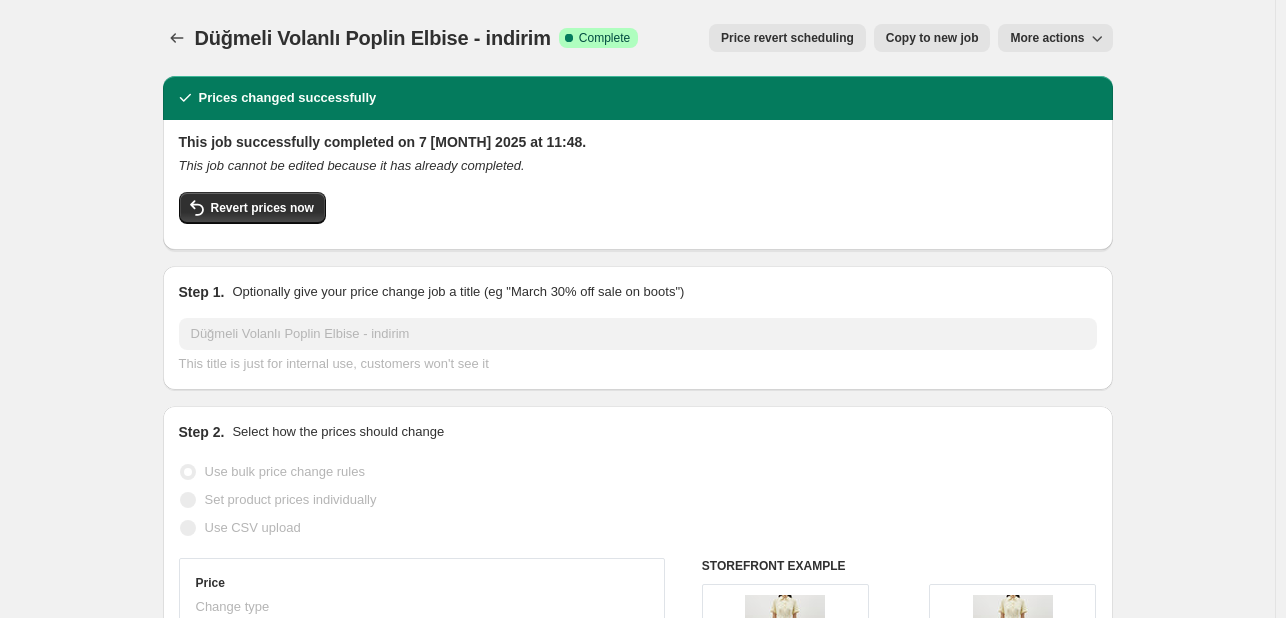 click on "More actions" at bounding box center [1047, 38] 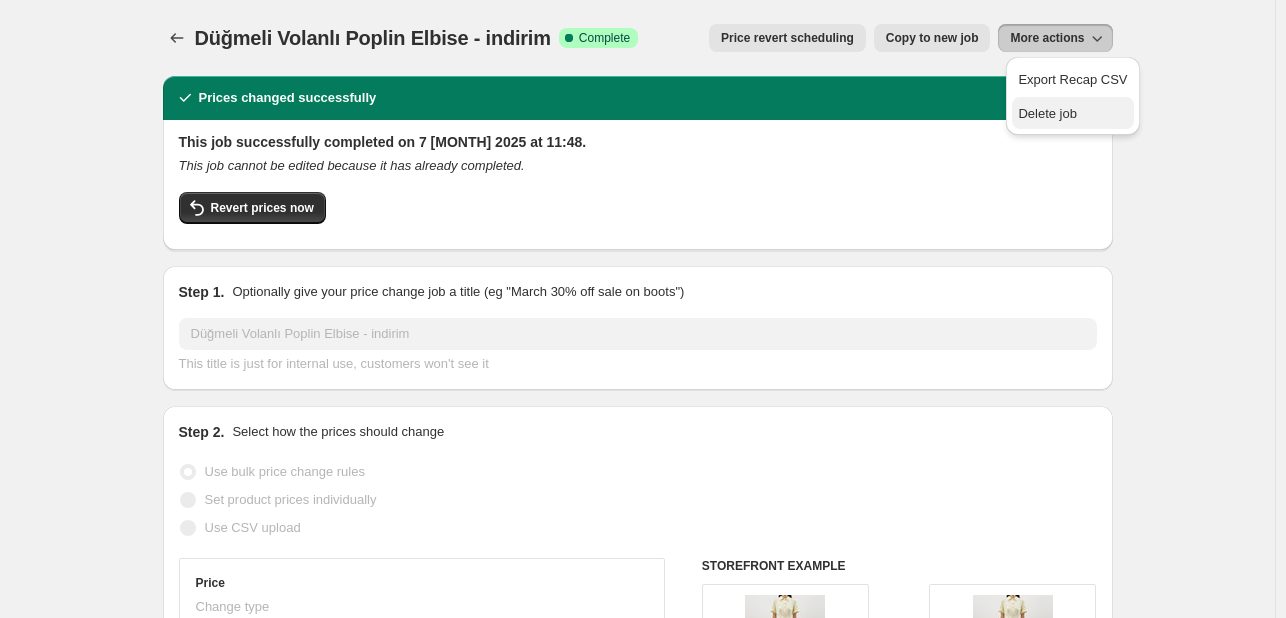click on "Delete job" at bounding box center (1047, 113) 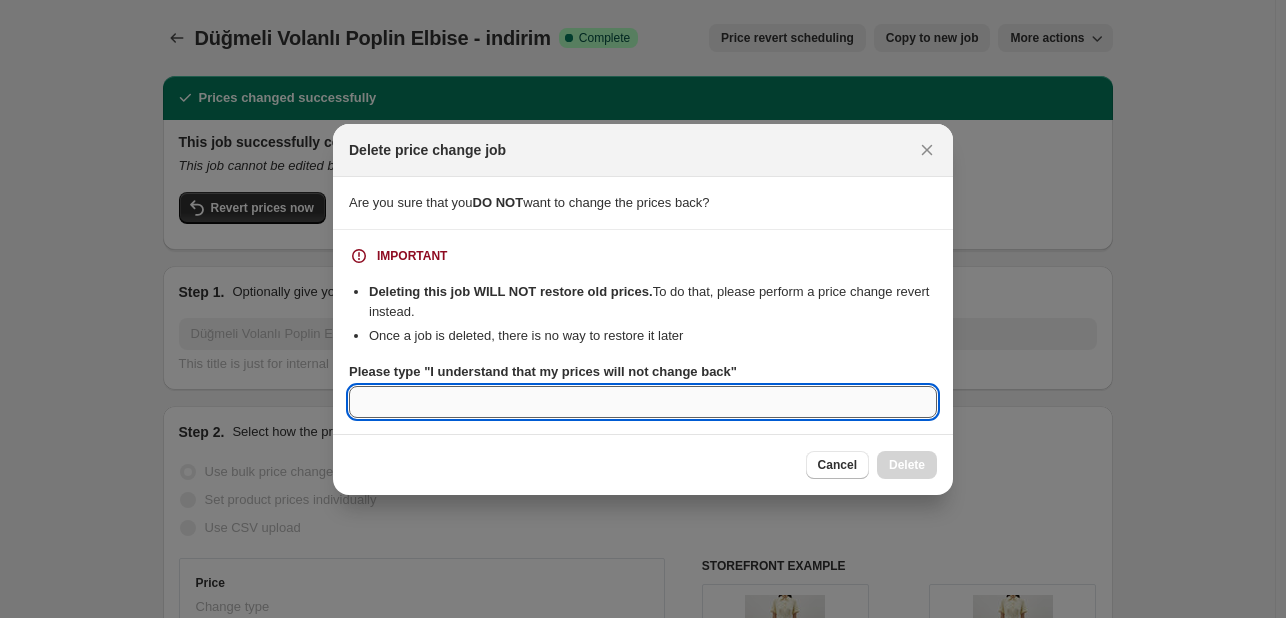 click on "Please type "I understand that my prices will not change back"" at bounding box center [643, 402] 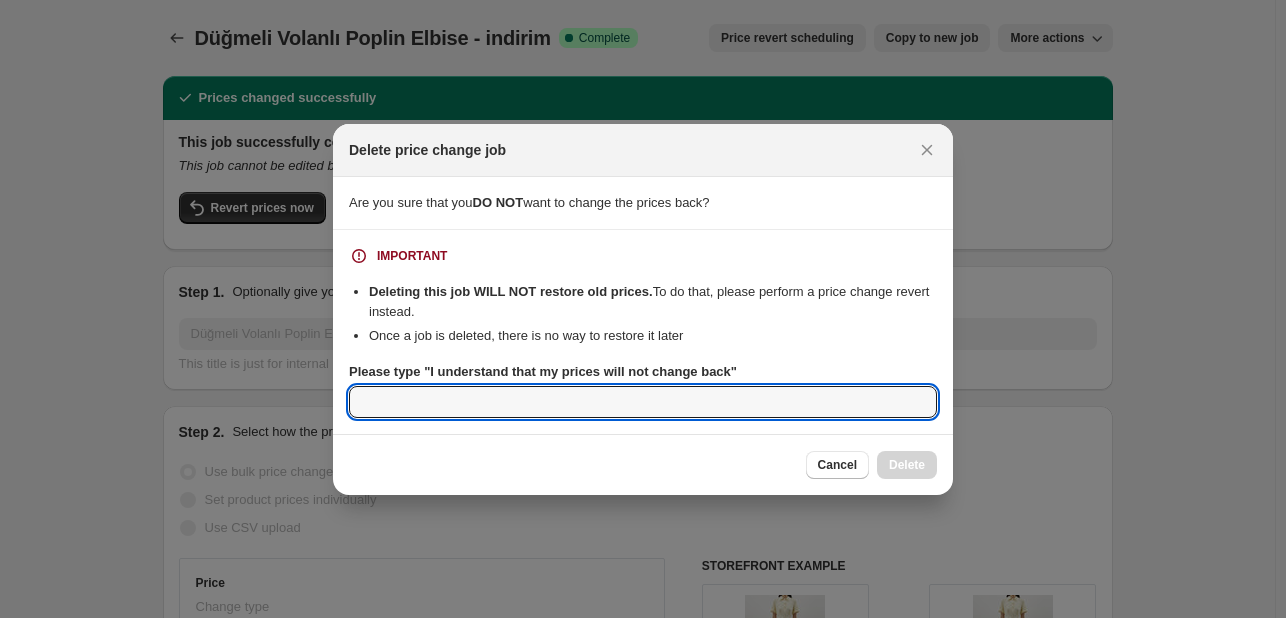 click on "Please type "I understand that my prices will not change back"" at bounding box center (543, 371) 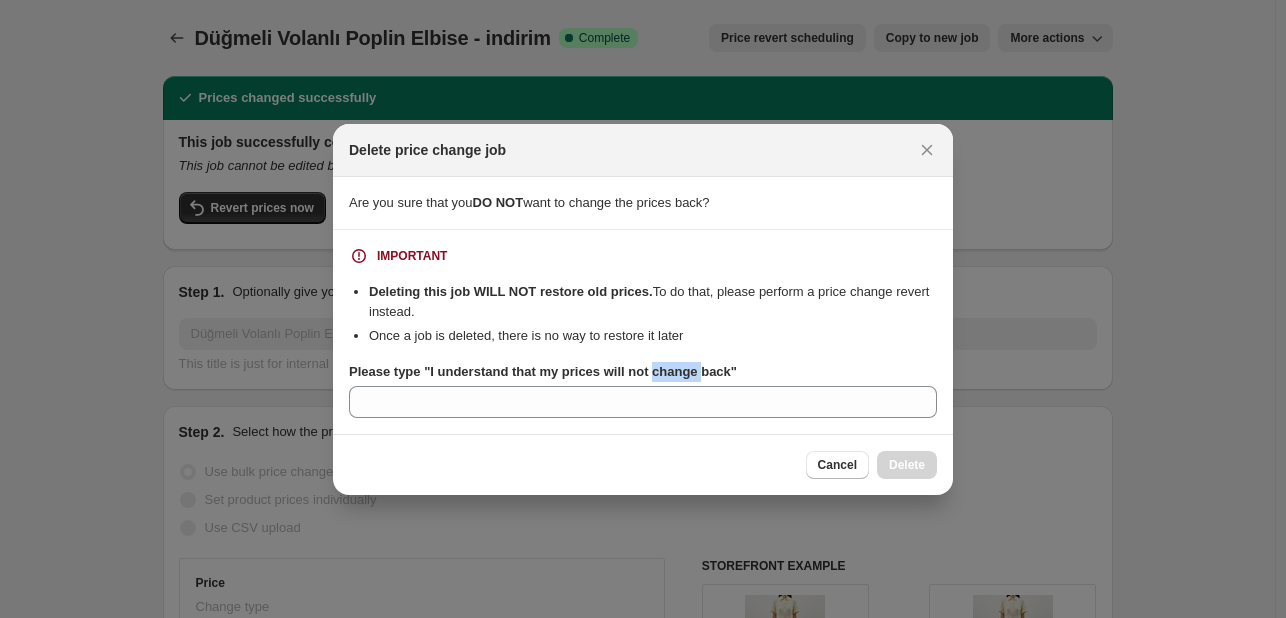 click on "Please type "I understand that my prices will not change back"" at bounding box center [543, 371] 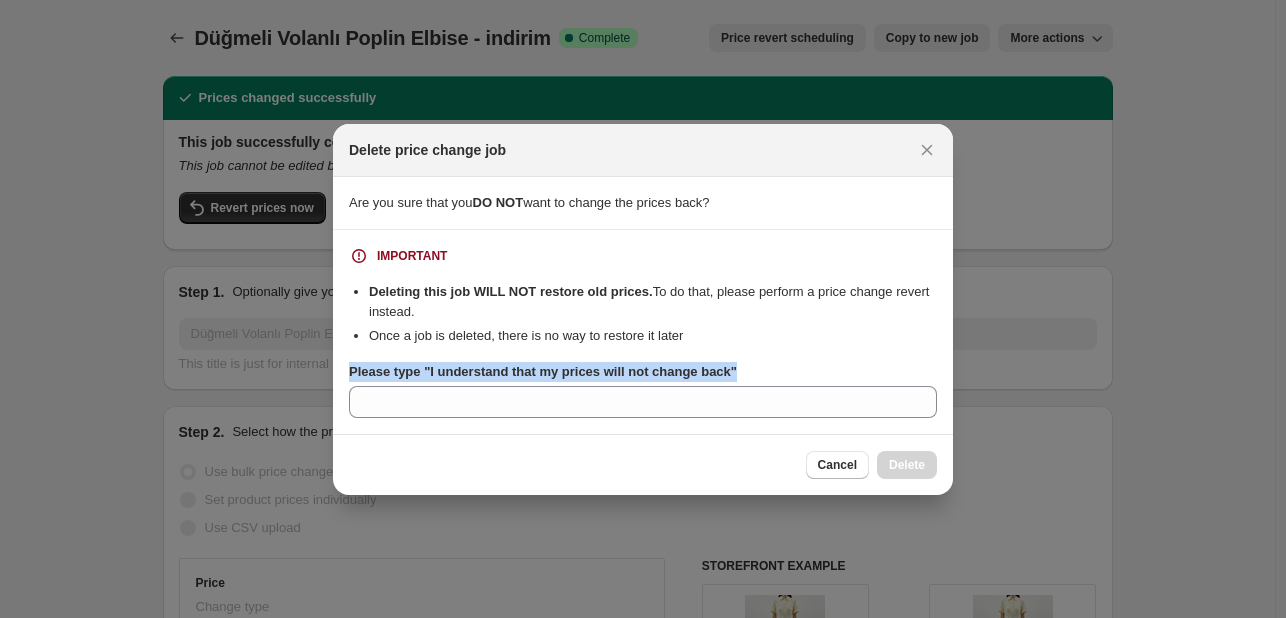 click on "Please type "I understand that my prices will not change back"" at bounding box center [543, 371] 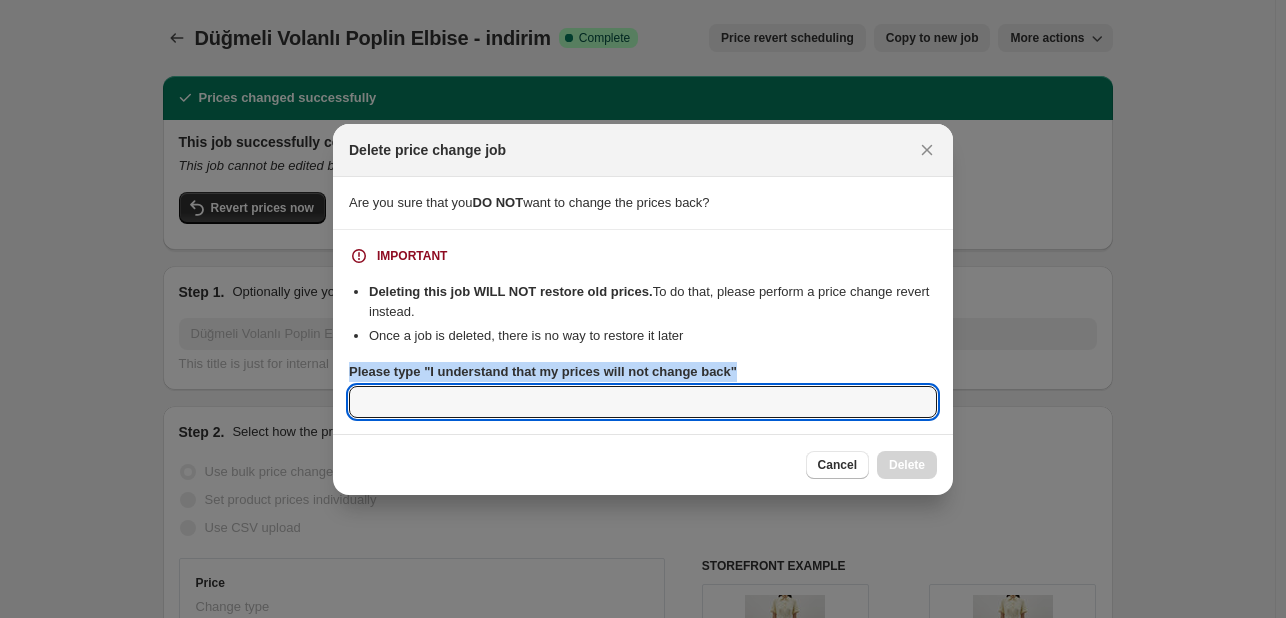 click on "Please type "I understand that my prices will not change back"" at bounding box center (643, 402) 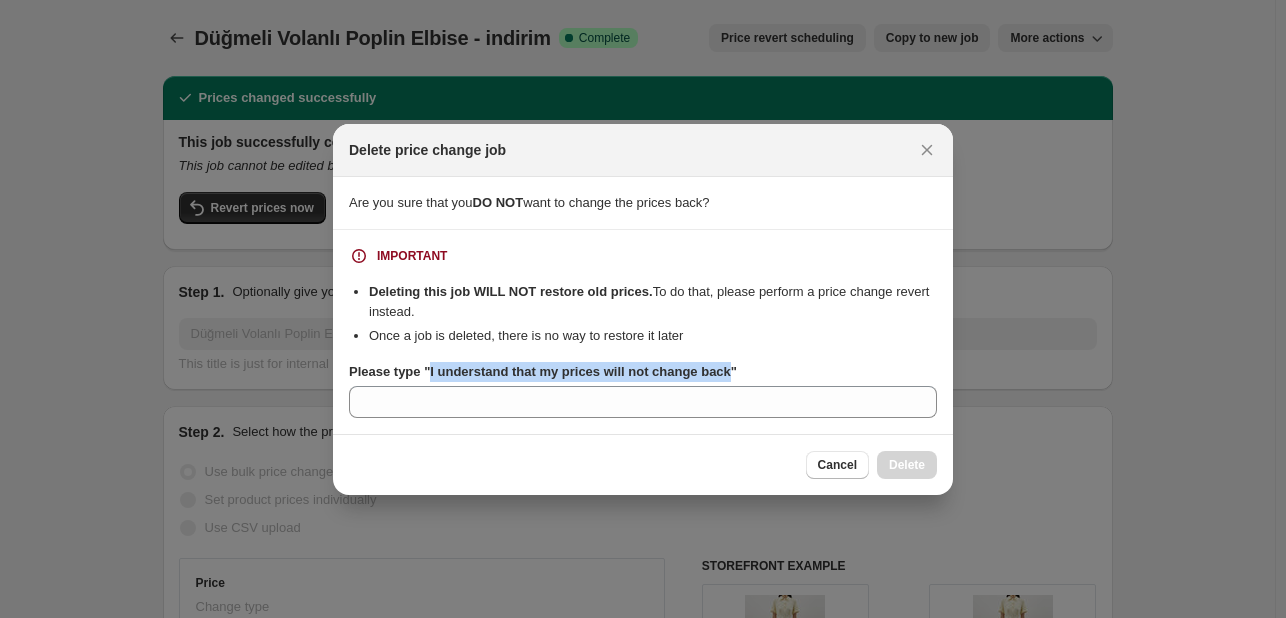 drag, startPoint x: 426, startPoint y: 375, endPoint x: 721, endPoint y: 377, distance: 295.00677 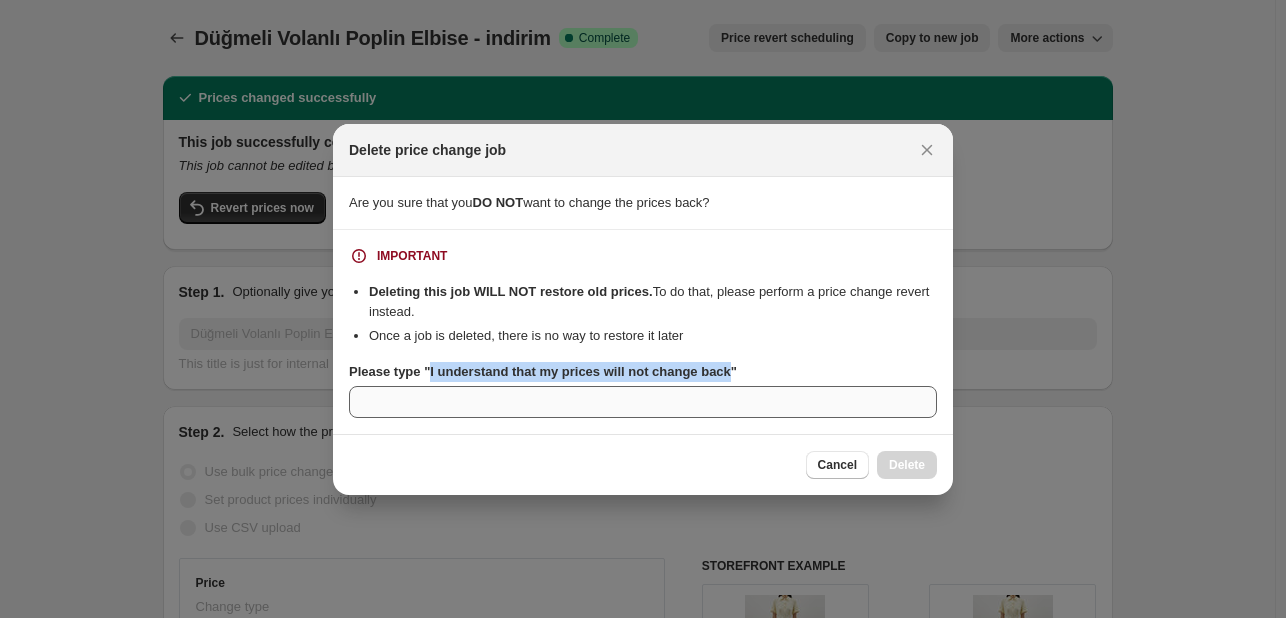 copy on "I understand that my prices will not change back" 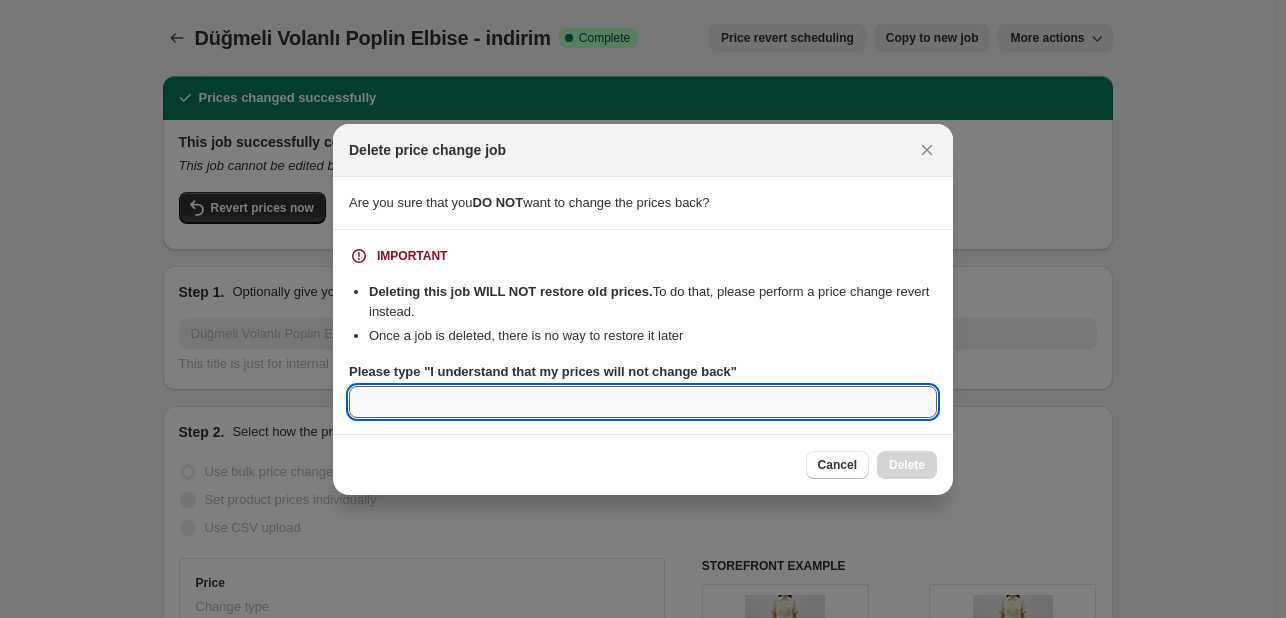 click on "Please type "I understand that my prices will not change back"" at bounding box center [643, 402] 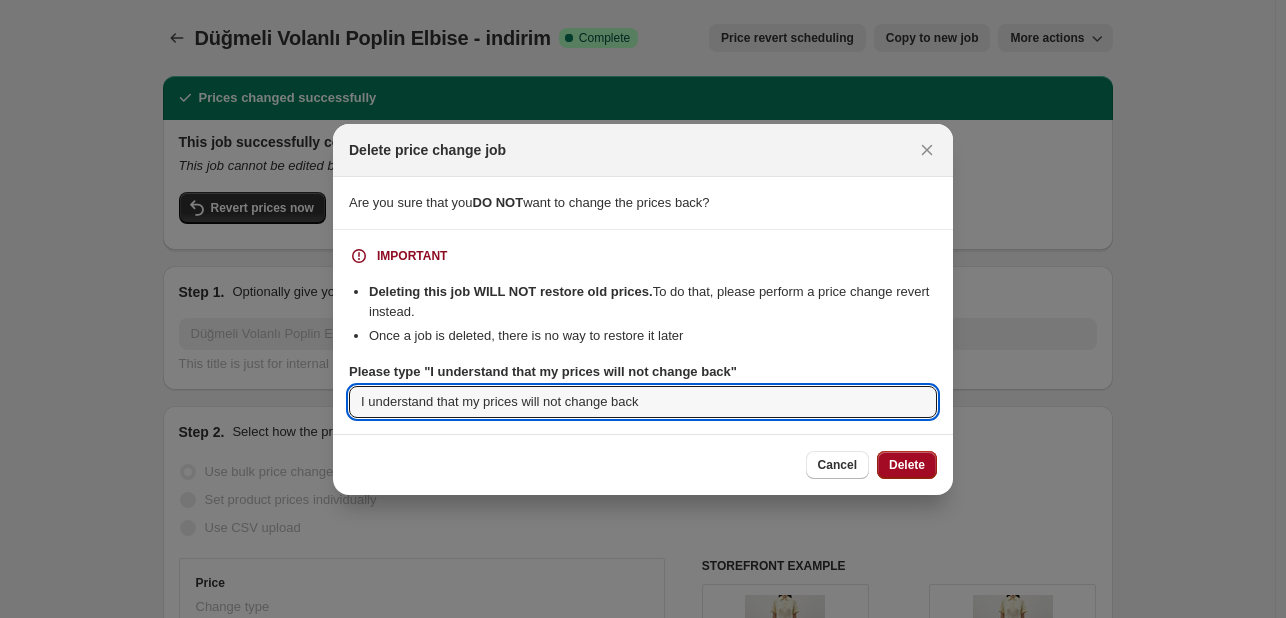 type on "I understand that my prices will not change back" 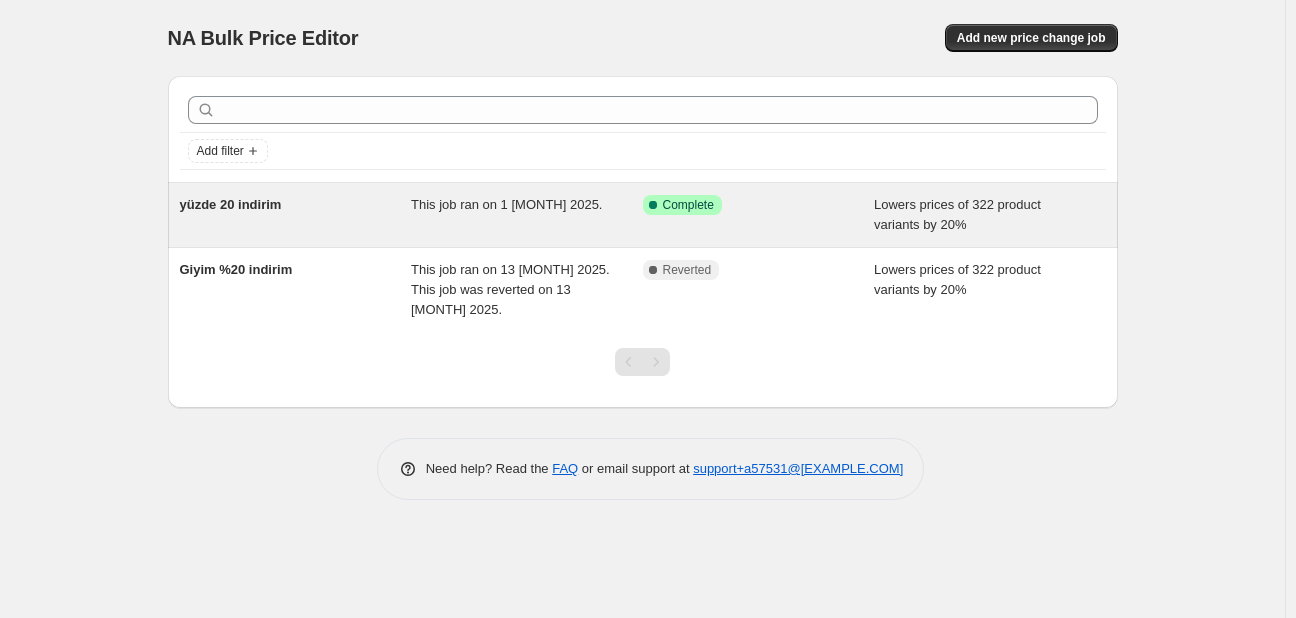 click on "Lowers prices of 322 product variants by 20%" at bounding box center (990, 215) 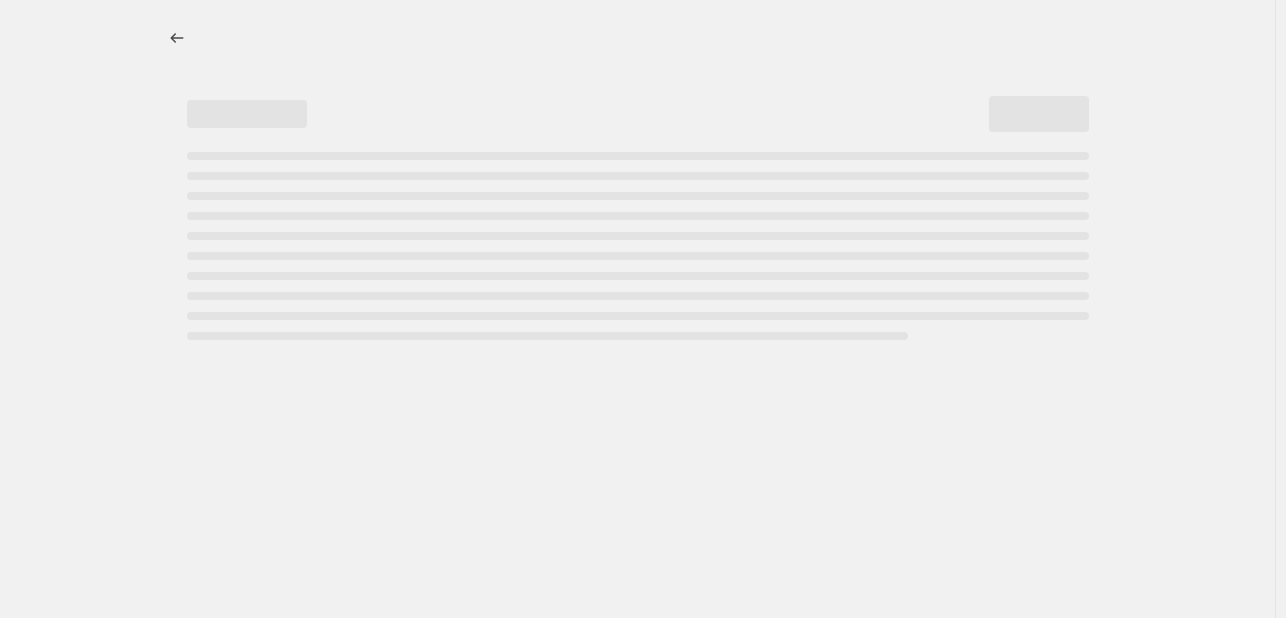 select on "percentage" 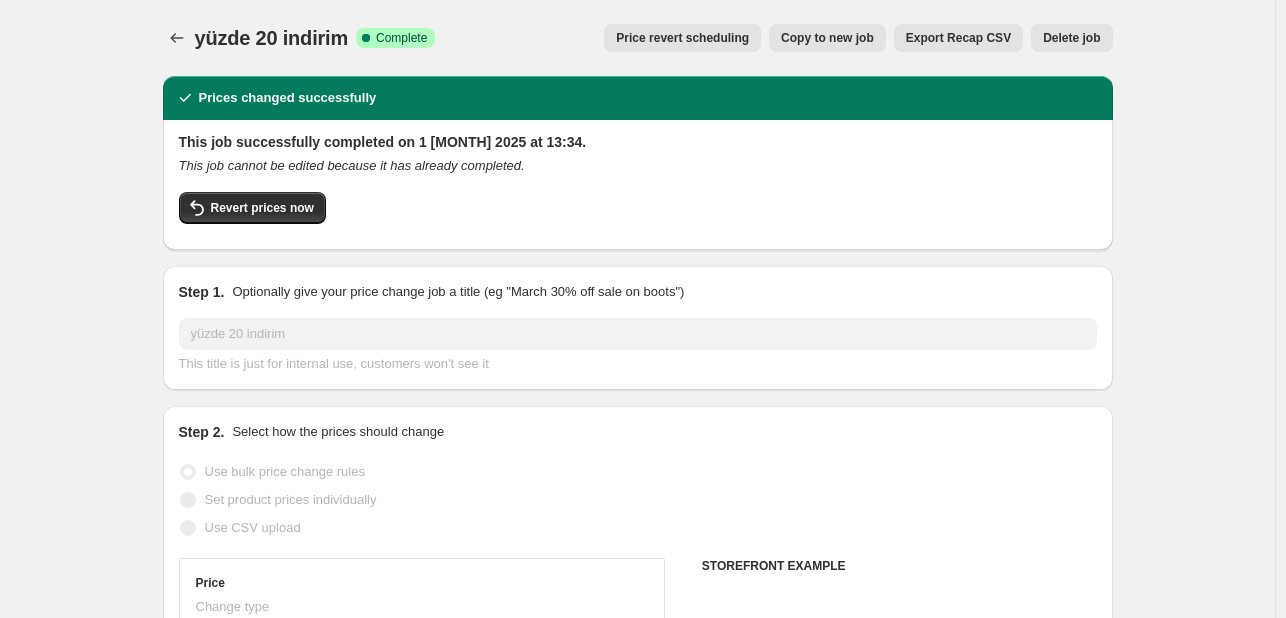 click on "Delete job" at bounding box center (1071, 38) 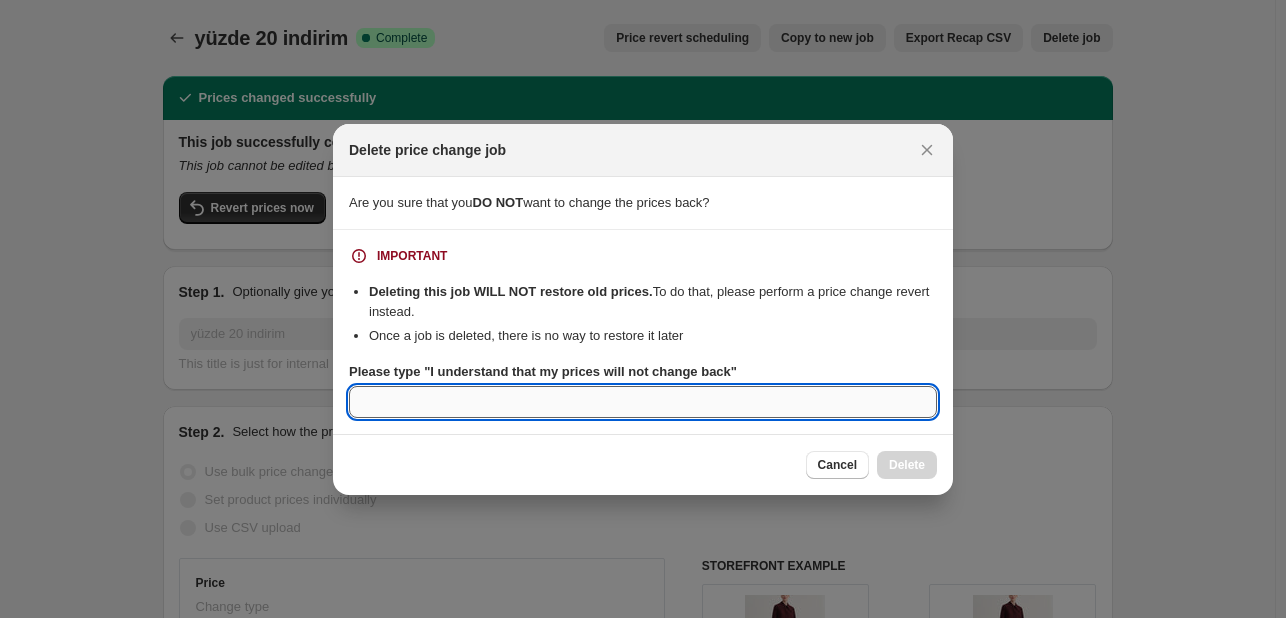 click on "Please type "I understand that my prices will not change back"" at bounding box center (643, 402) 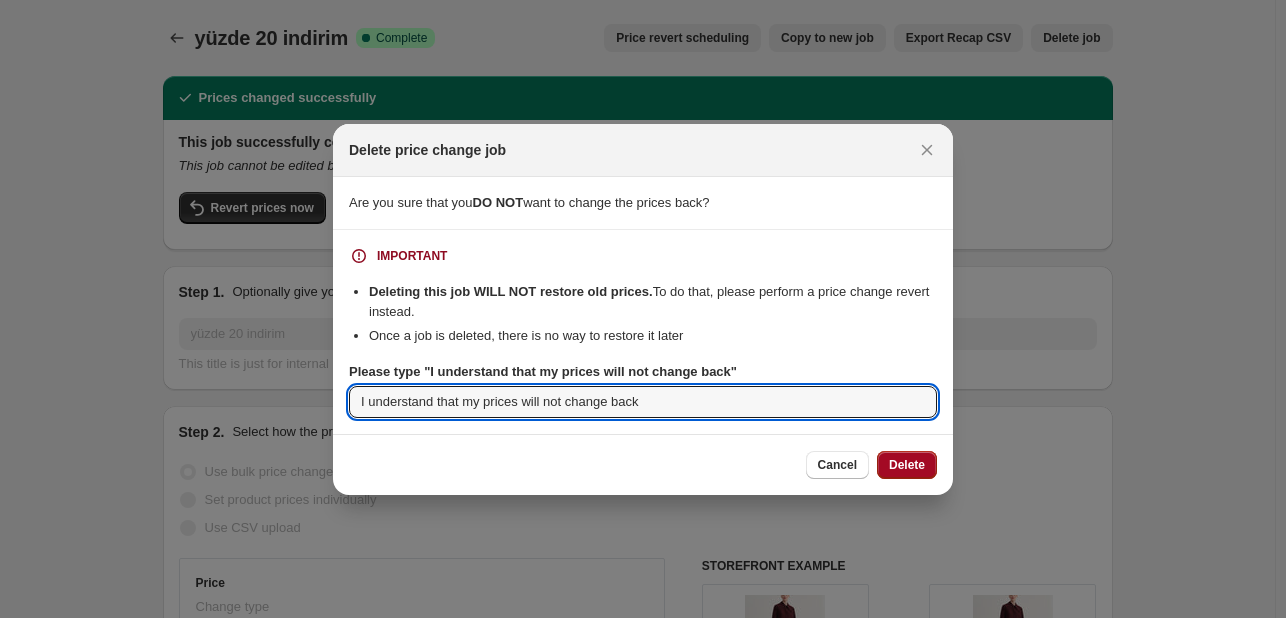 type on "I understand that my prices will not change back" 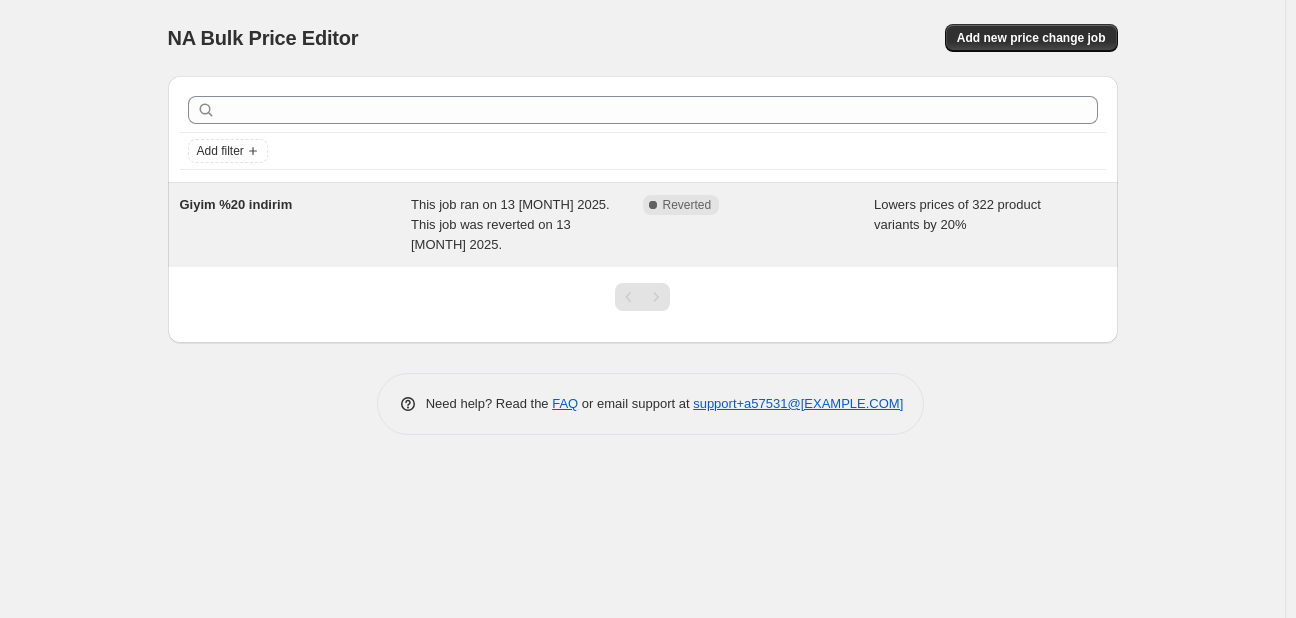 click on "This job ran on 13 [MONTH] 2025. This job was reverted on 13 [MONTH] 2025." at bounding box center (510, 224) 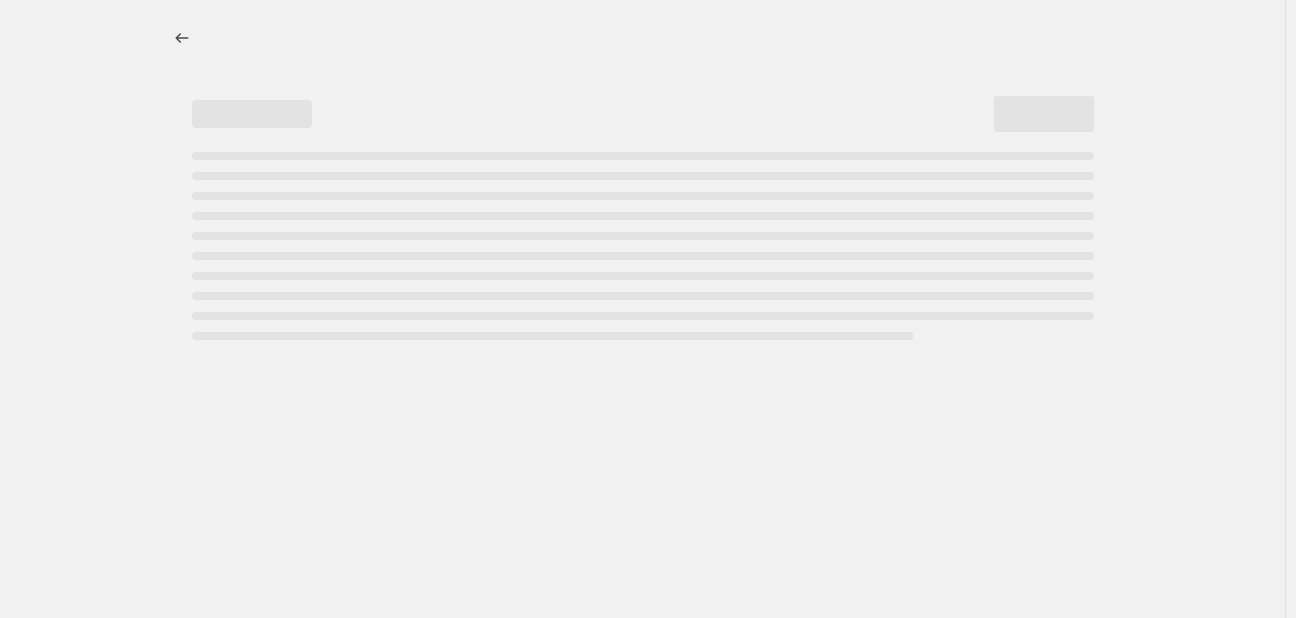 select on "percentage" 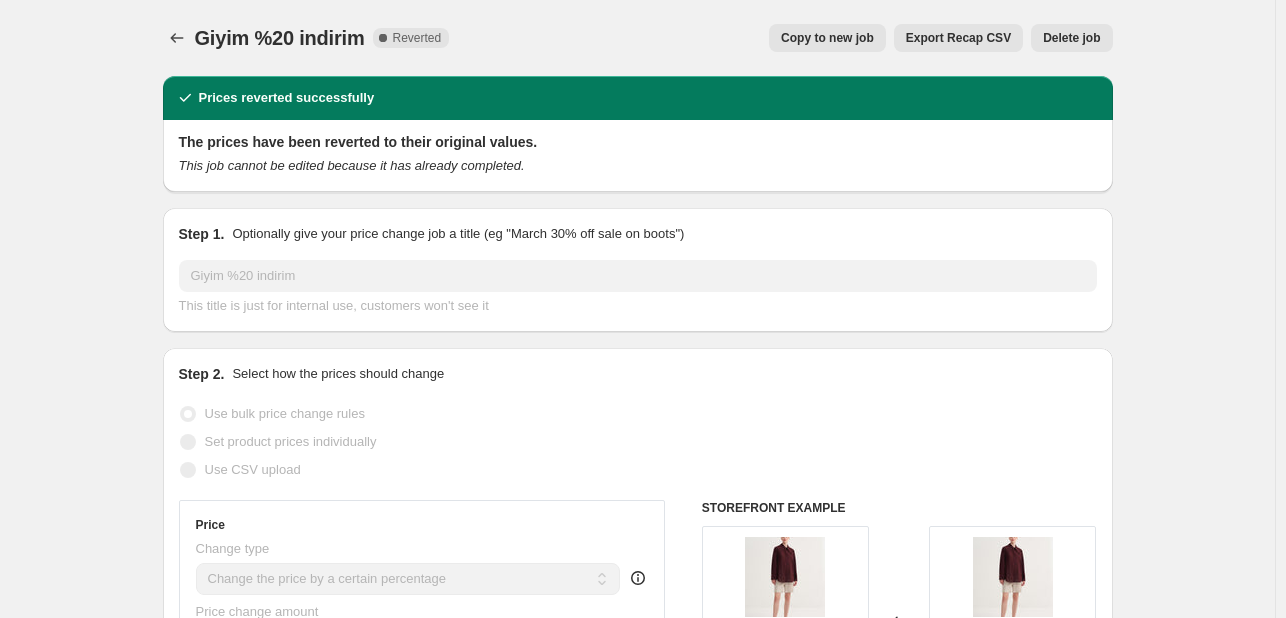 click on "Delete job" at bounding box center (1071, 38) 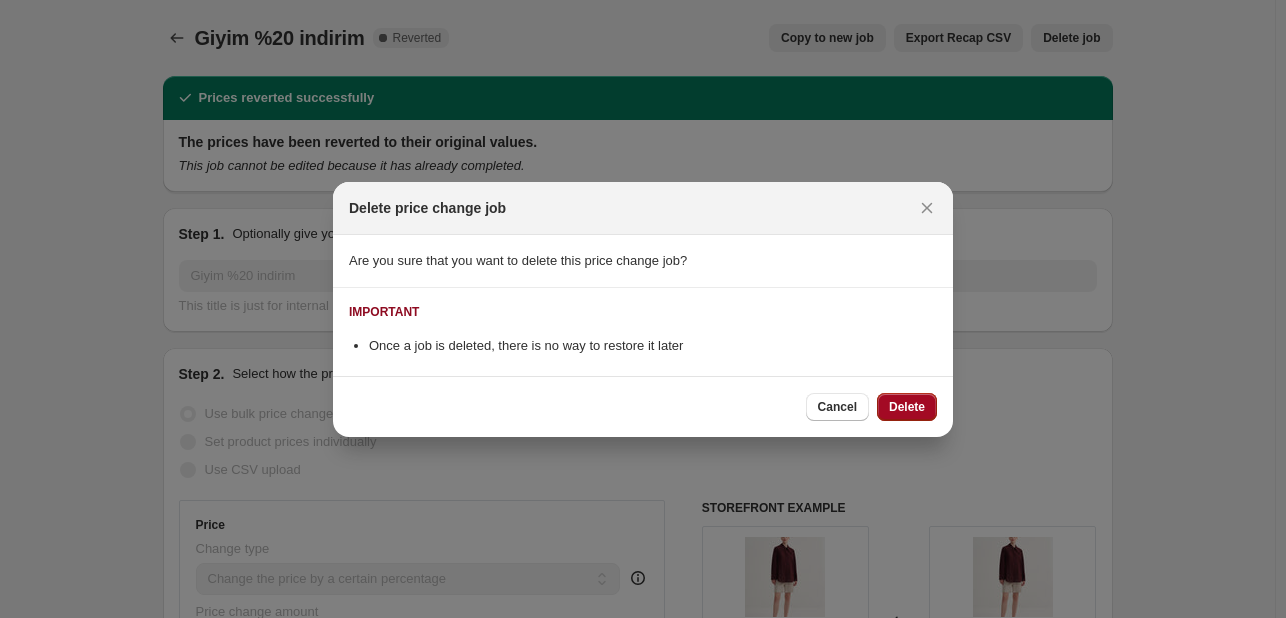 click on "Delete" at bounding box center (907, 407) 